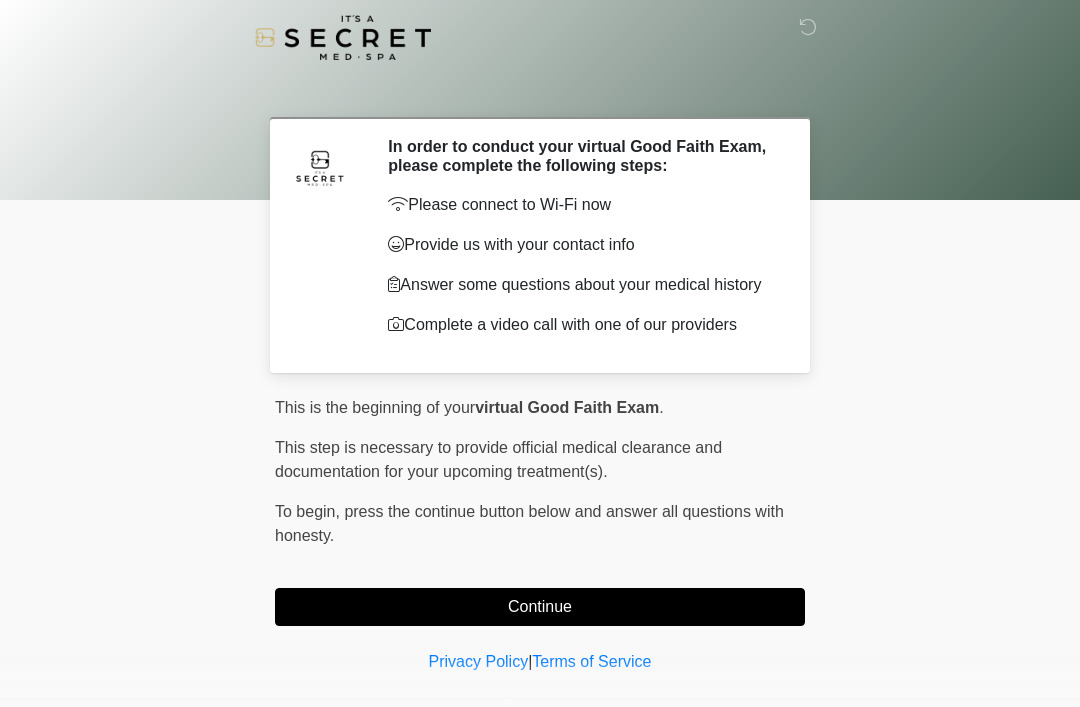 scroll, scrollTop: 0, scrollLeft: 0, axis: both 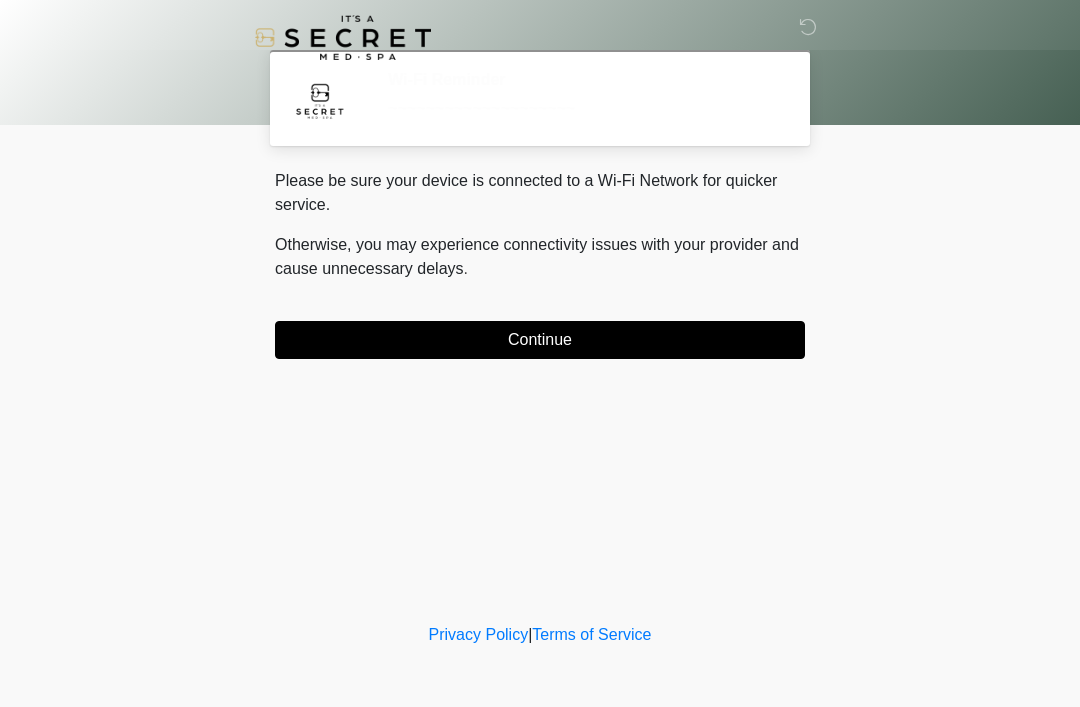 click on "Continue" at bounding box center [540, 340] 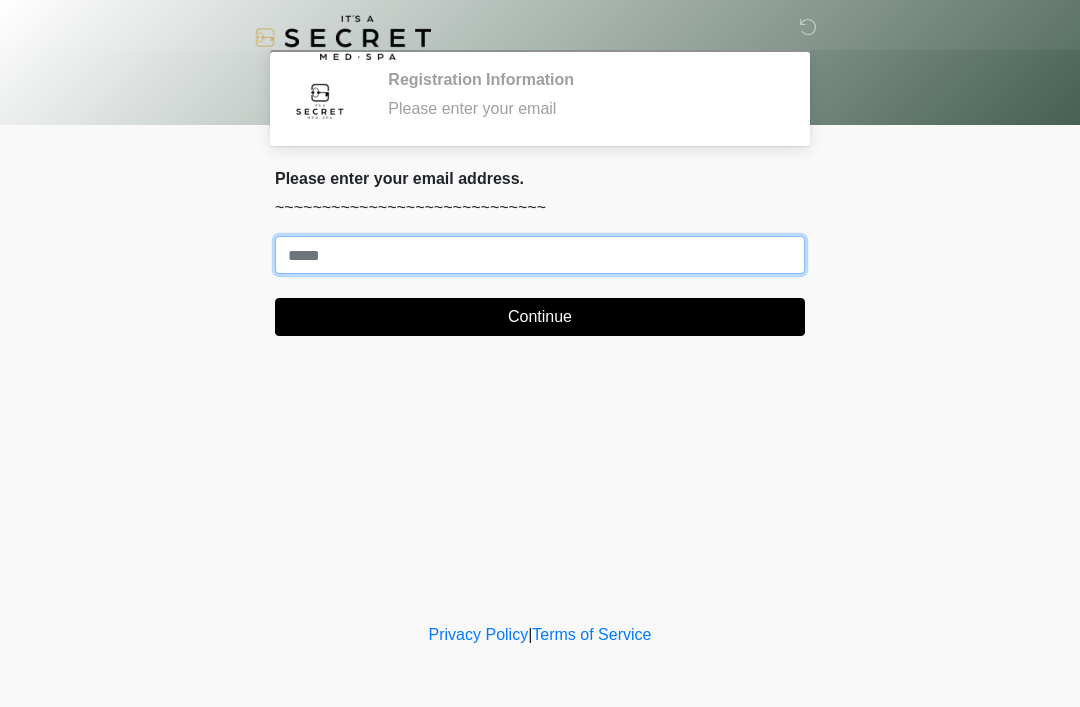 click on "Where should we email your treatment plan?" at bounding box center (540, 255) 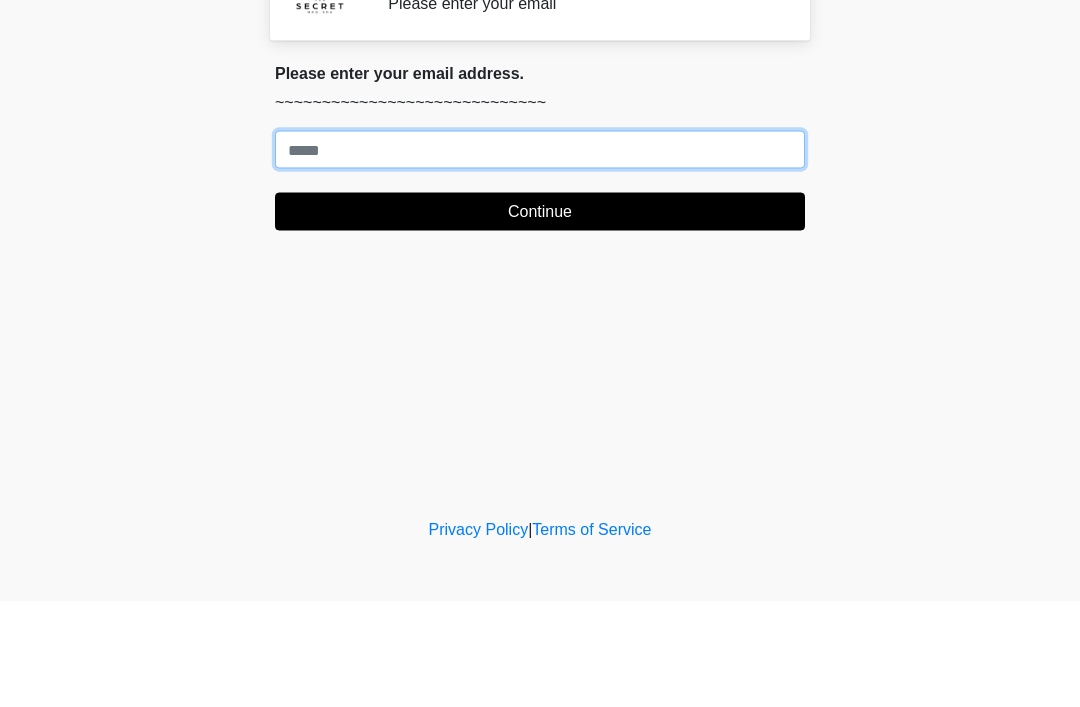 paste on "**********" 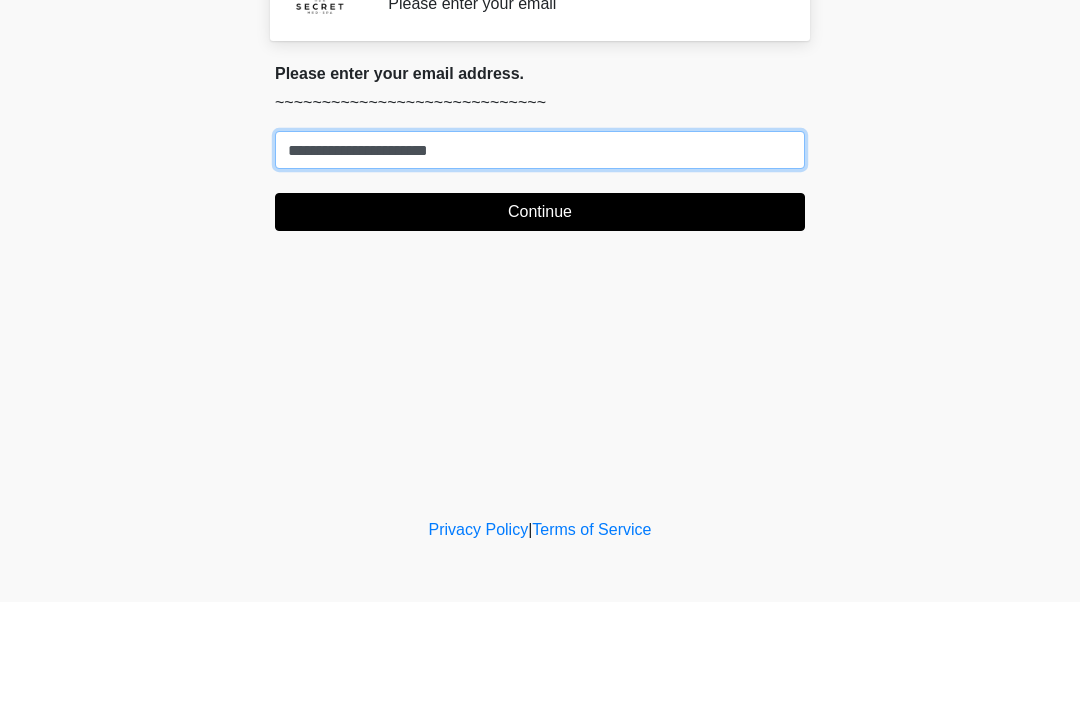 type on "**********" 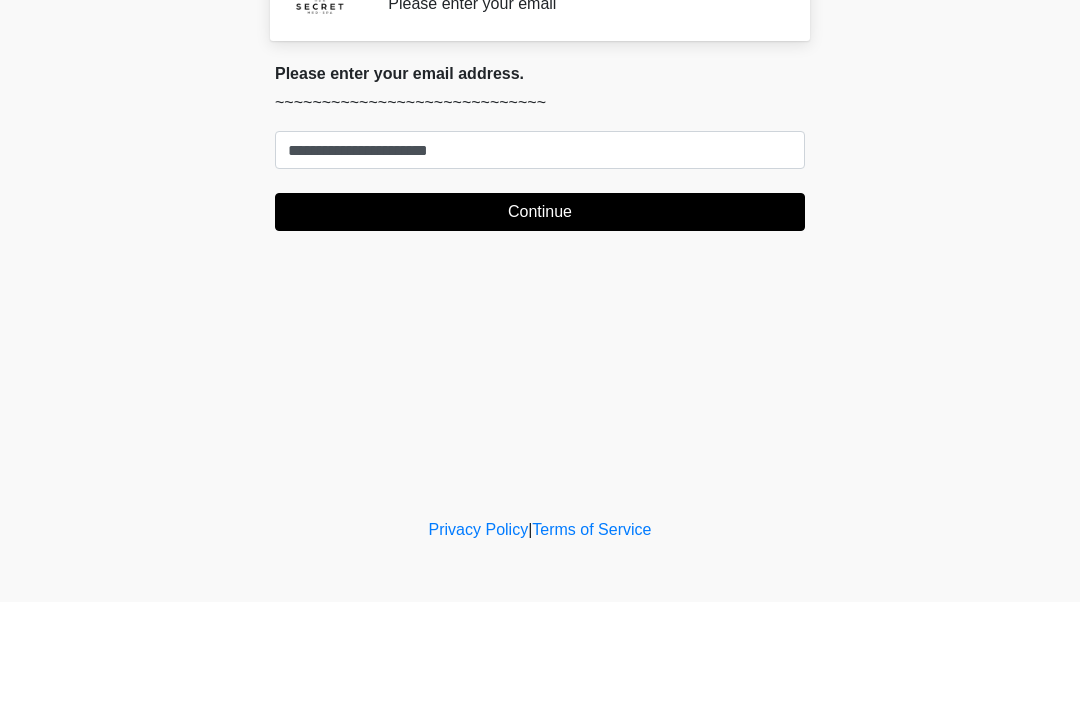 click on "Continue" at bounding box center (540, 317) 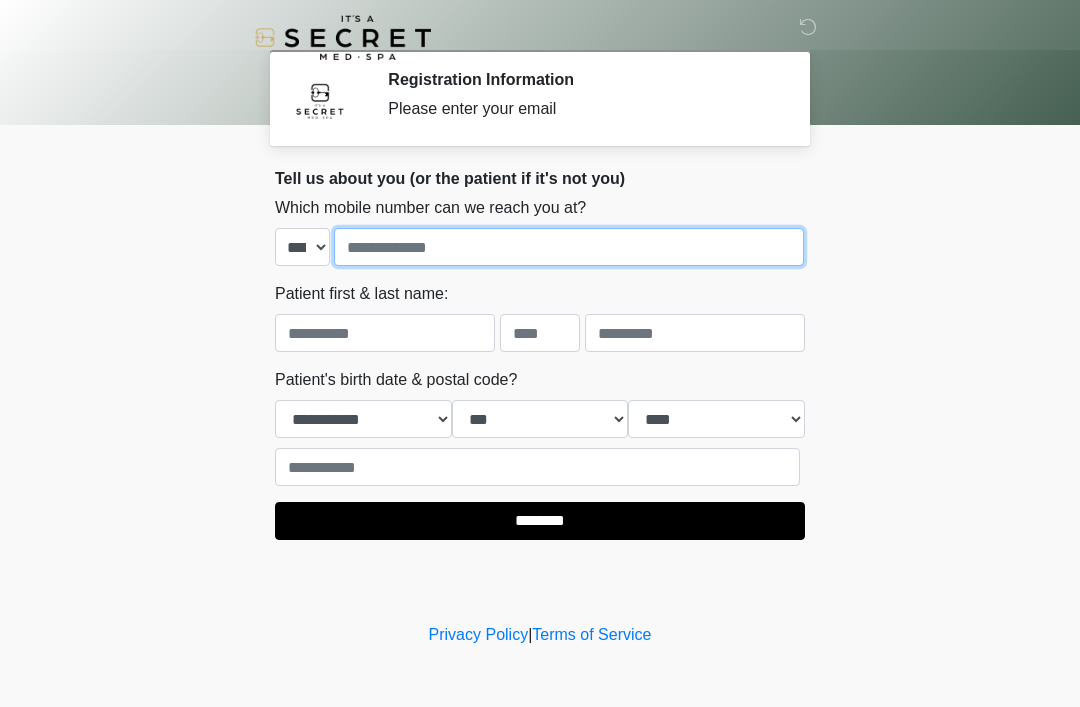 click at bounding box center [569, 247] 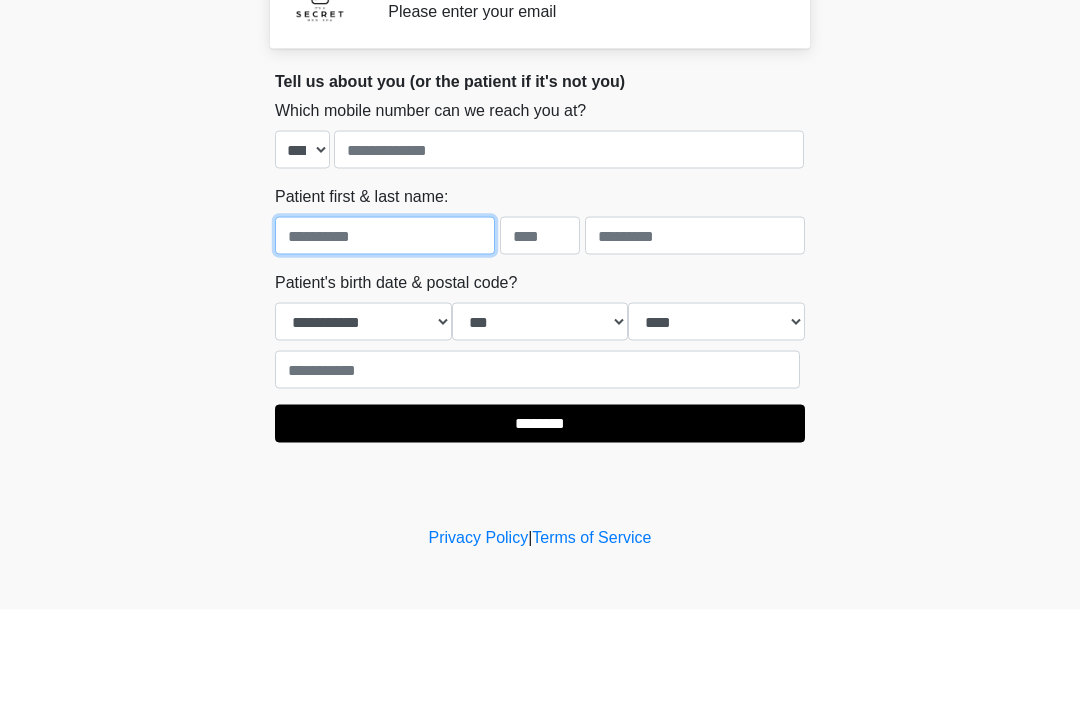 click at bounding box center [385, 333] 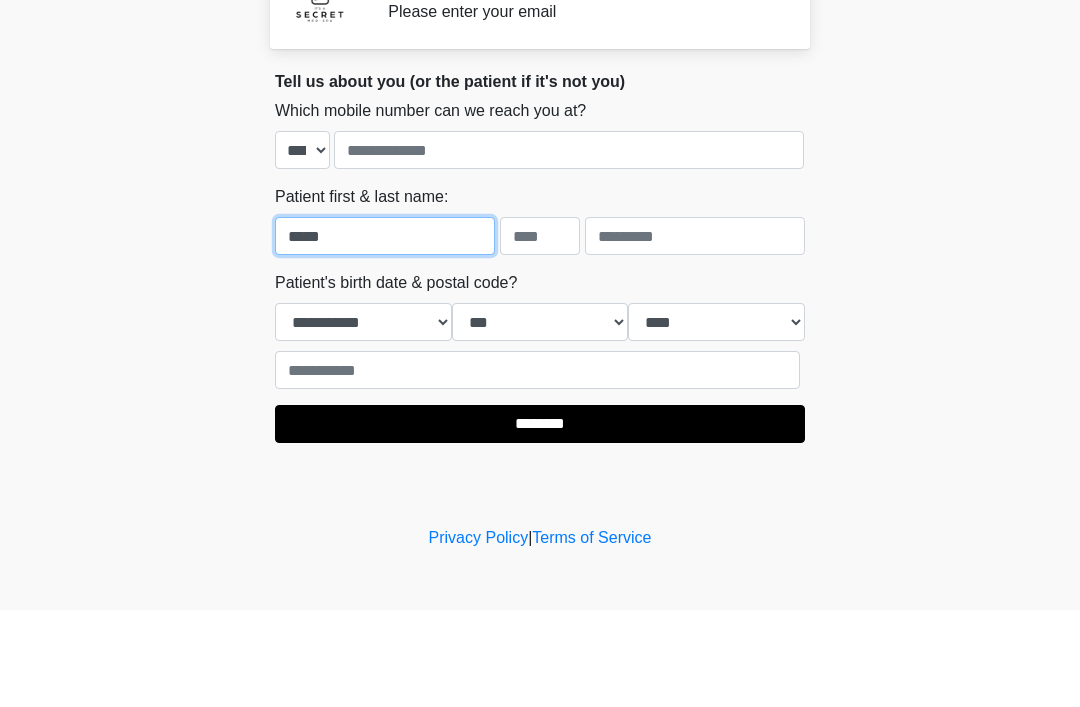 type on "*****" 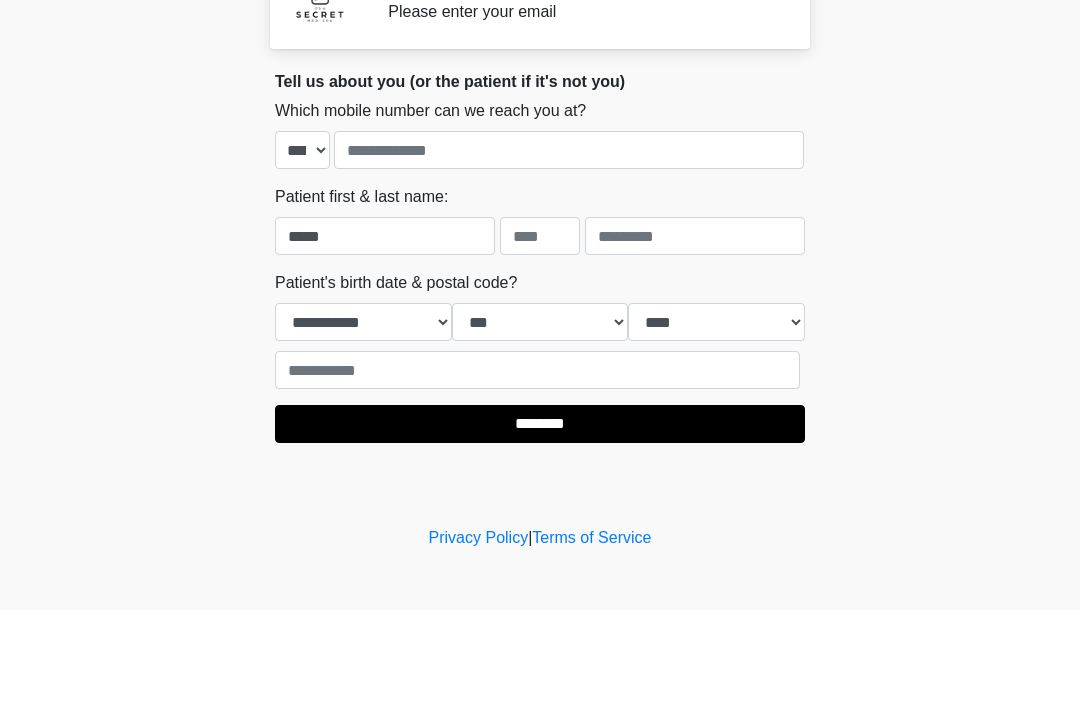 click on "‎ ‎
Registration Information
Please enter your email
Please connect to Wi-Fi now   Provide us with your contact info  Answer some questions about your medical history  Complete a video call with one of our providers
This is the beginning of your  virtual Good Faith Exam .  ﻿﻿﻿﻿﻿﻿﻿﻿ This step is necessary to provide official medical clearance and documentation for your upcoming treatment(s).   ﻿﻿﻿﻿﻿﻿To begin, ﻿﻿﻿﻿﻿﻿ press the continue button below and answer all questions with honesty.
Continue
Please be sure your device is connected to a Wi-Fi Network for quicker service.  .
Continue" at bounding box center [540, 353] 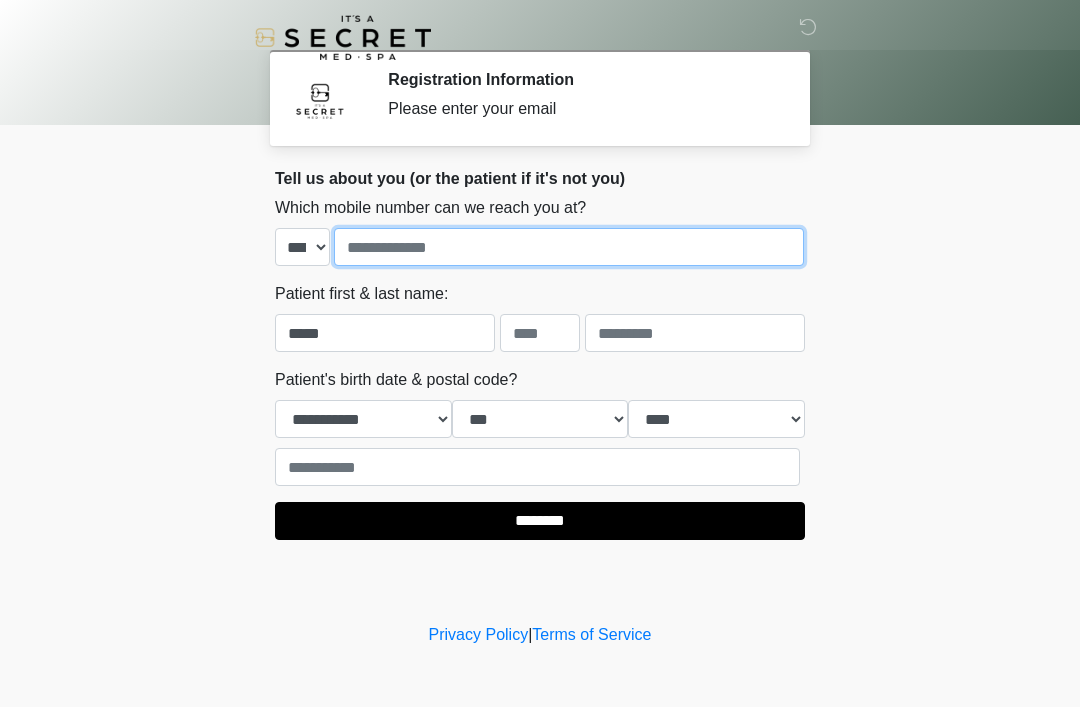 click at bounding box center [569, 247] 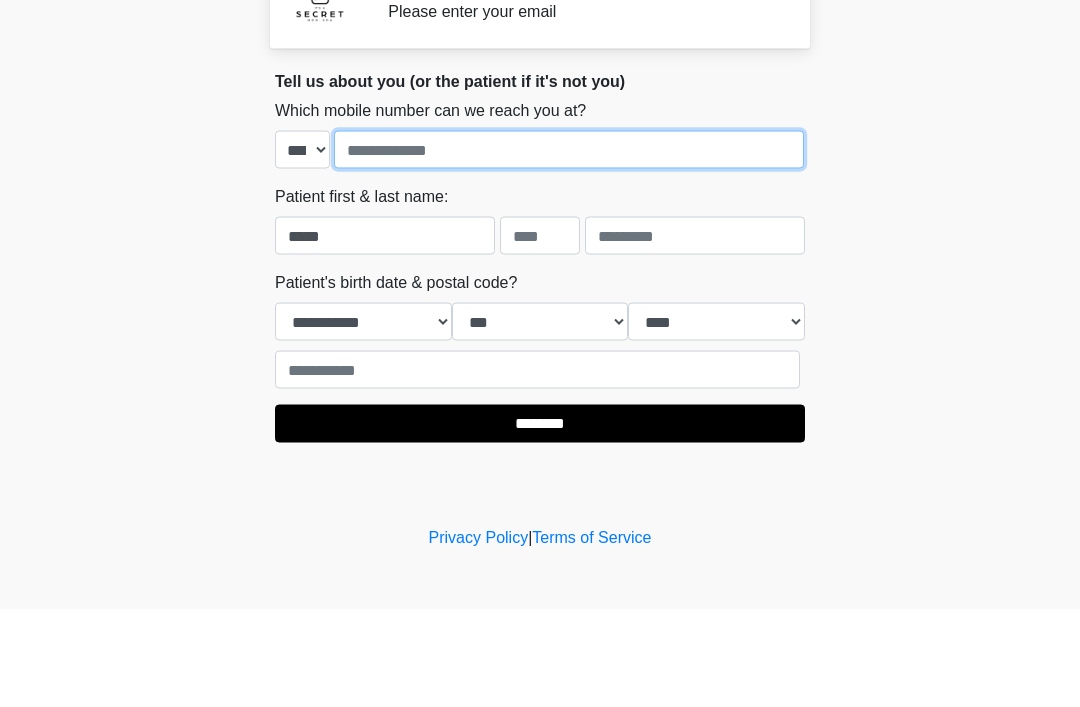 click at bounding box center [569, 247] 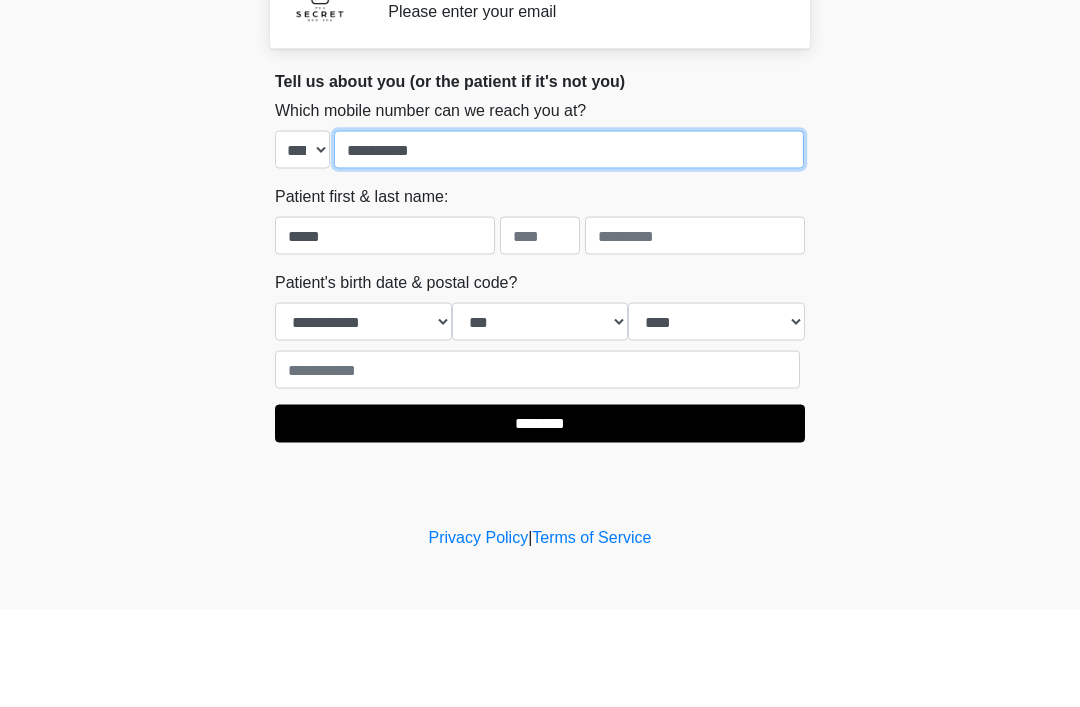 type on "**********" 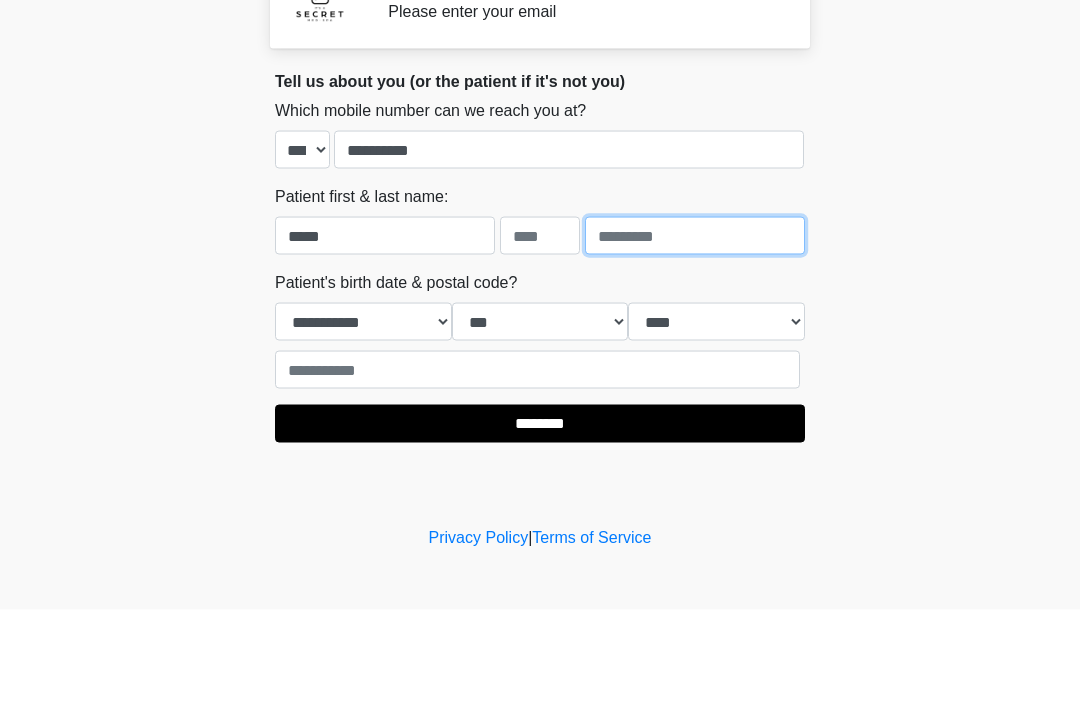 click at bounding box center [695, 333] 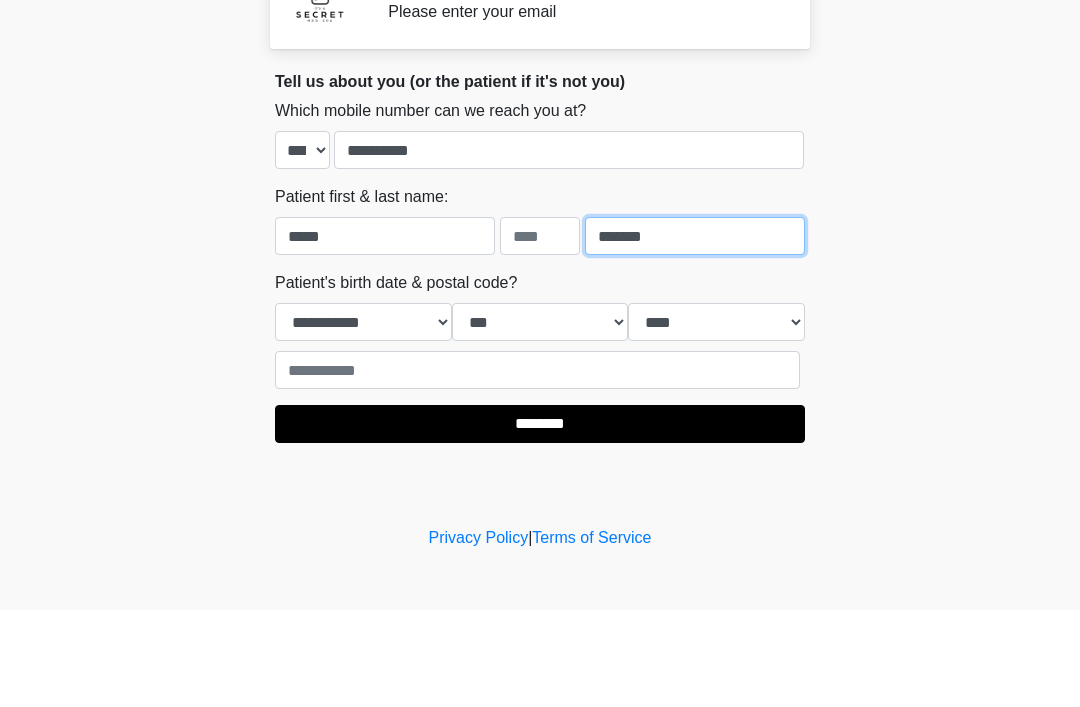 type on "*******" 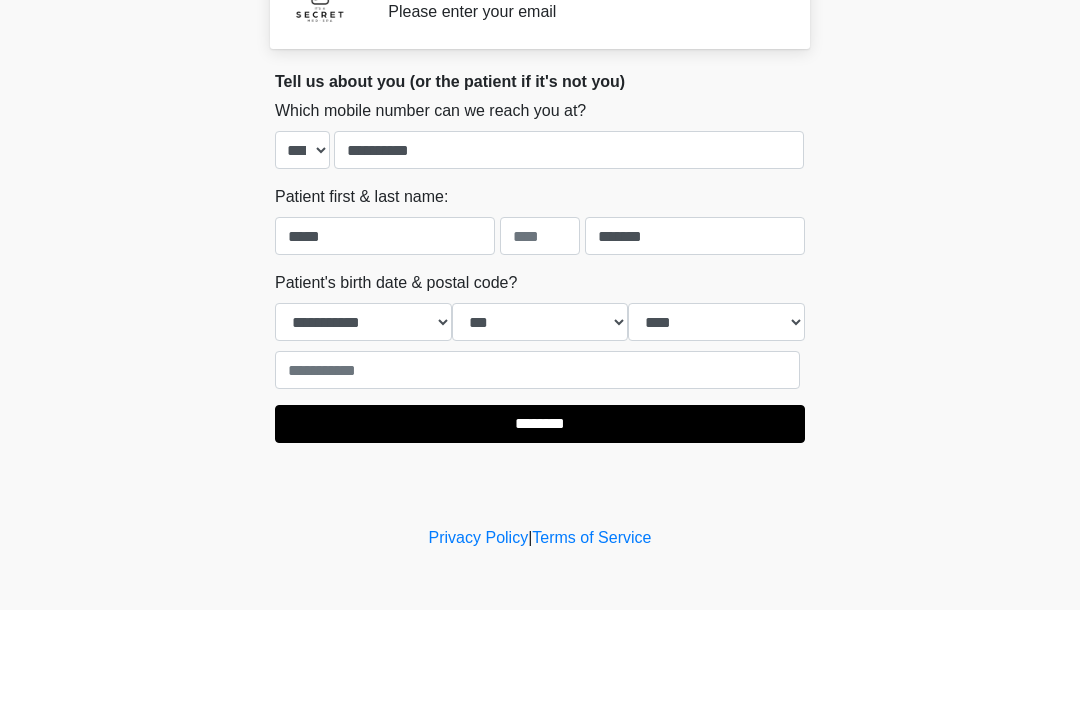 click on "‎ ‎
Registration Information
Please enter your email
Please connect to Wi-Fi now   Provide us with your contact info  Answer some questions about your medical history  Complete a video call with one of our providers
This is the beginning of your  virtual Good Faith Exam .  ﻿﻿﻿﻿﻿﻿﻿﻿ This step is necessary to provide official medical clearance and documentation for your upcoming treatment(s).   ﻿﻿﻿﻿﻿﻿To begin, ﻿﻿﻿﻿﻿﻿ press the continue button below and answer all questions with honesty.
Continue
Please be sure your device is connected to a Wi-Fi Network for quicker service.  .
Continue" at bounding box center (540, 353) 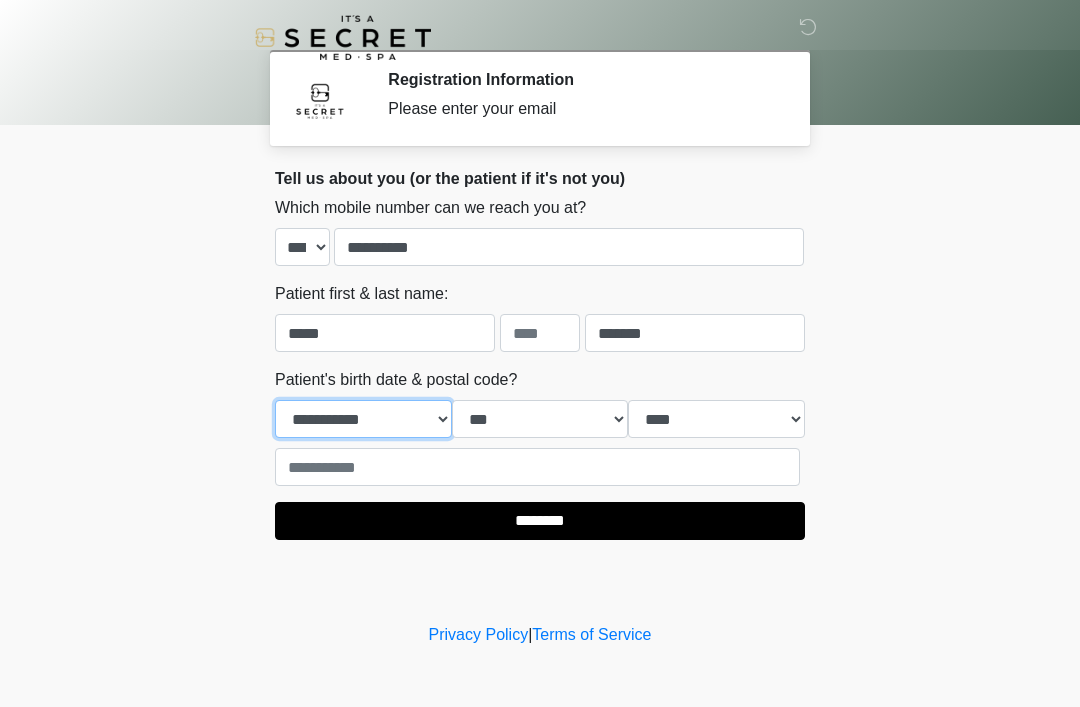 click on "**********" at bounding box center (363, 419) 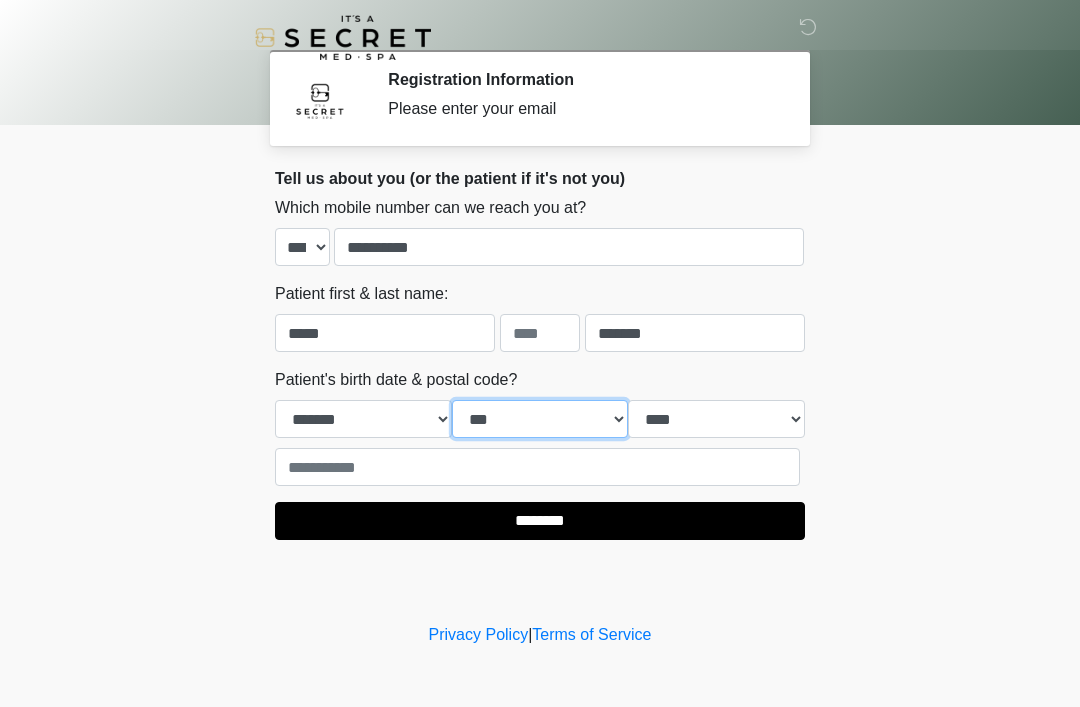 click on "***
*
*
*
*
*
*
*
*
*
**
**
**
**
**
**
**
**
**
**
**
**
**
**
**
**
**
**
**
**
**
**" at bounding box center (540, 419) 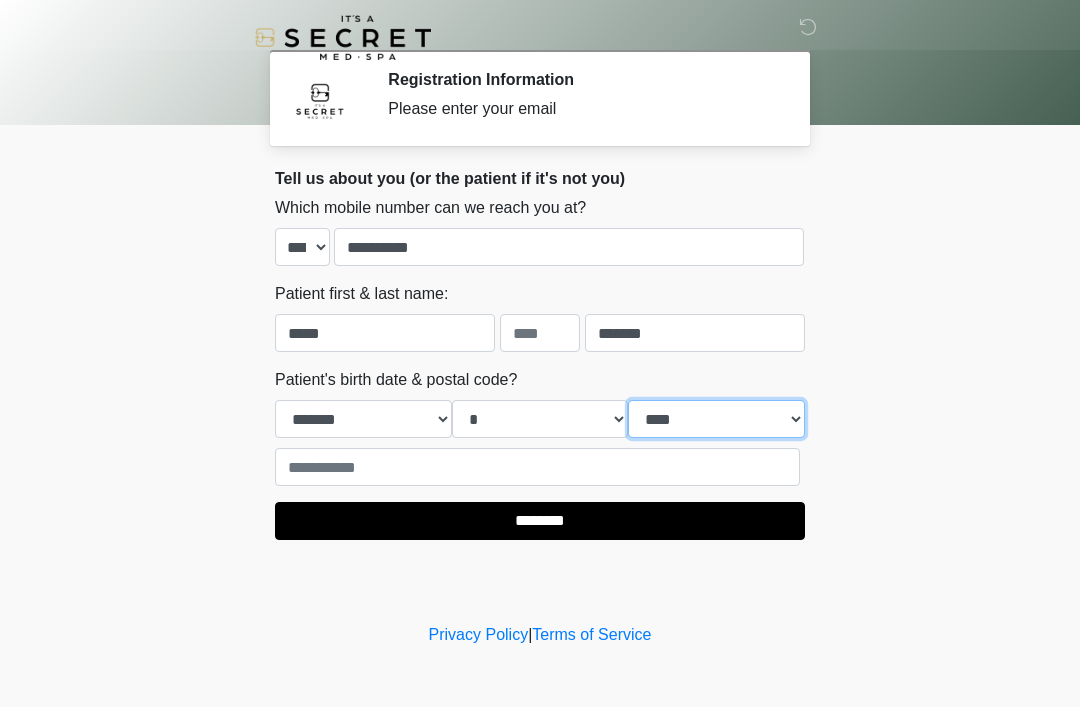 click on "****
****
****
****
****
****
****
****
****
****
****
****
****
****
****
****
****
****
****
****
****
****
****
****
****
****
****
****
****
****
****
****
****
****
****
****
****
****
****
****
****
****
****
****
****
****
****
****
****
****
****
****
****
****
****
****
****
****
****
****
****
****
****
****
****
****
****
****
****
****
****
****
****
****
****
****
****
****
****
****
****
****
****
****
****
****
****
****
****
****
****
****
****
****
****
****
****
****
****
****
****
****" at bounding box center [716, 419] 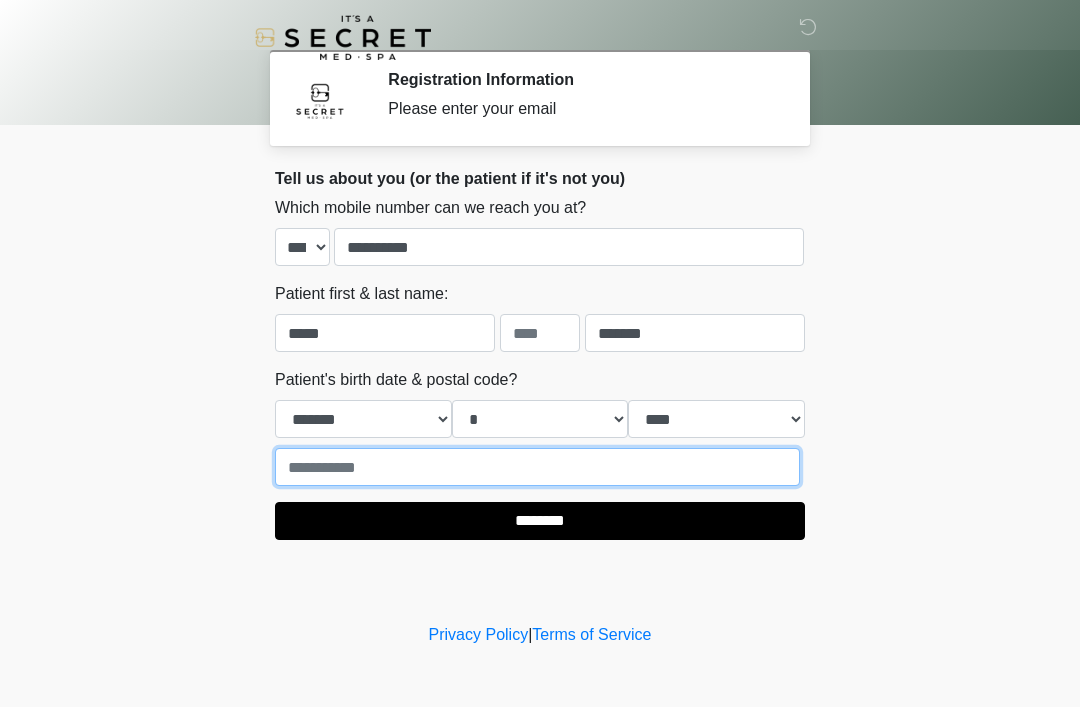 click at bounding box center (537, 467) 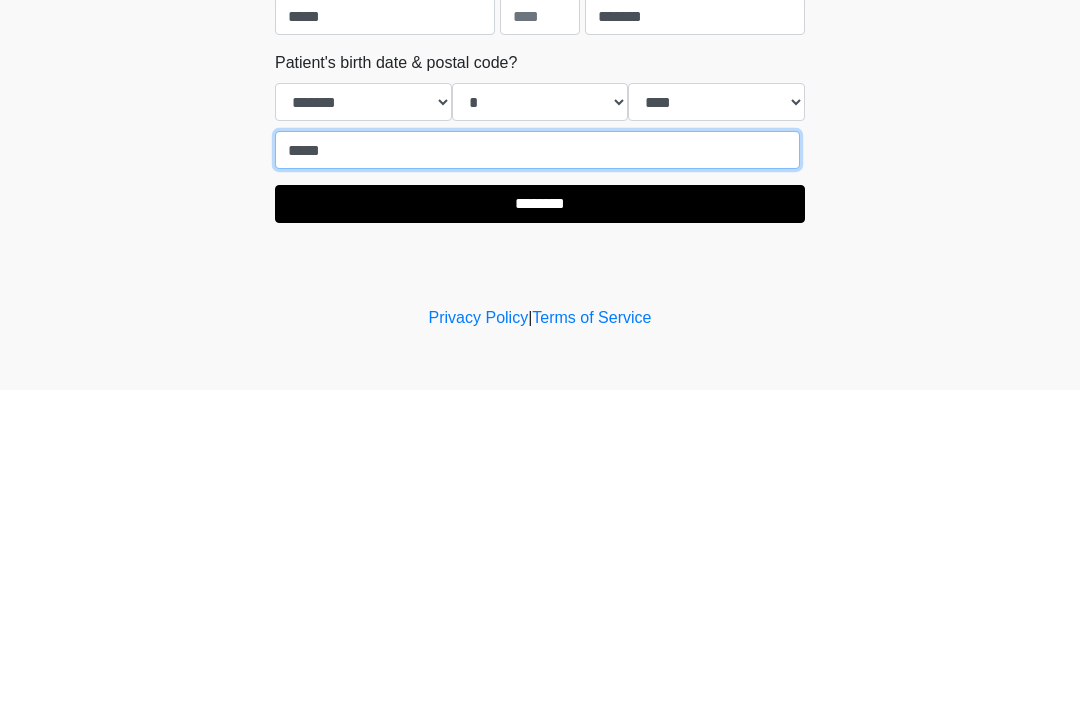 type on "*****" 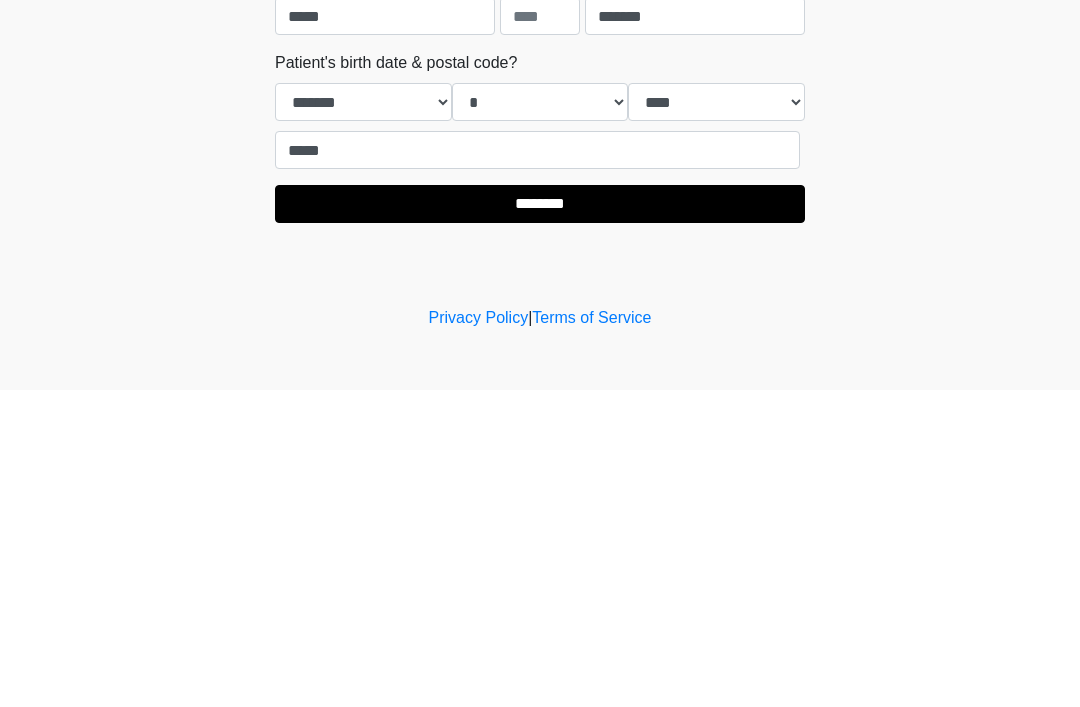 click on "********" at bounding box center [540, 521] 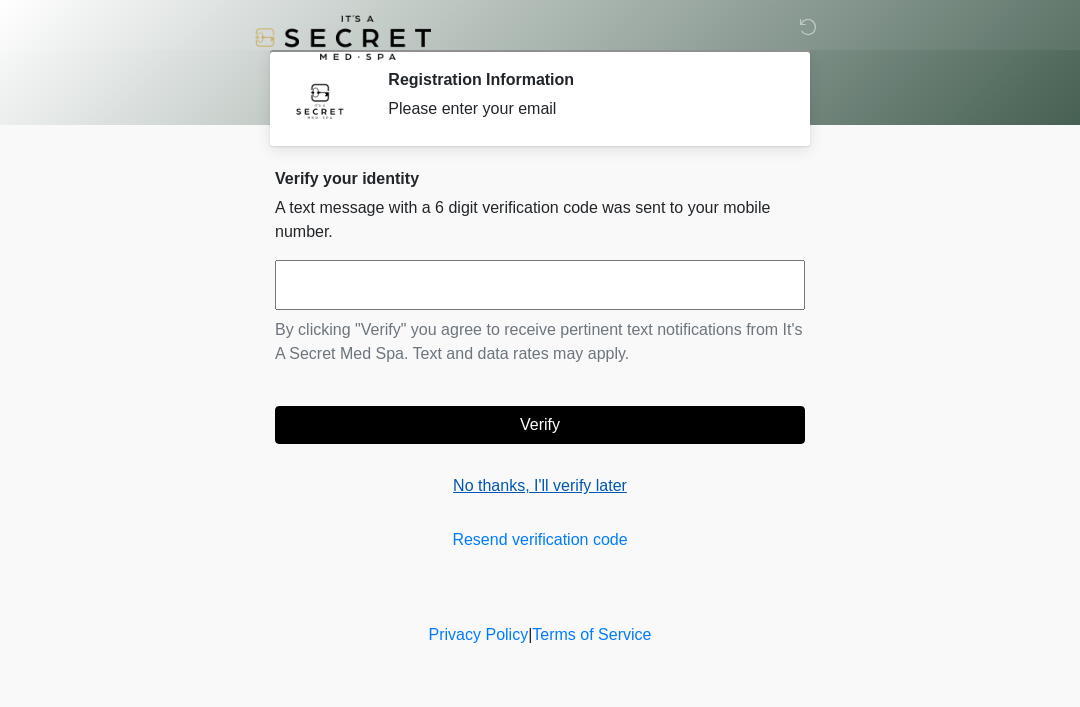 click on "No thanks, I'll verify later" at bounding box center [540, 486] 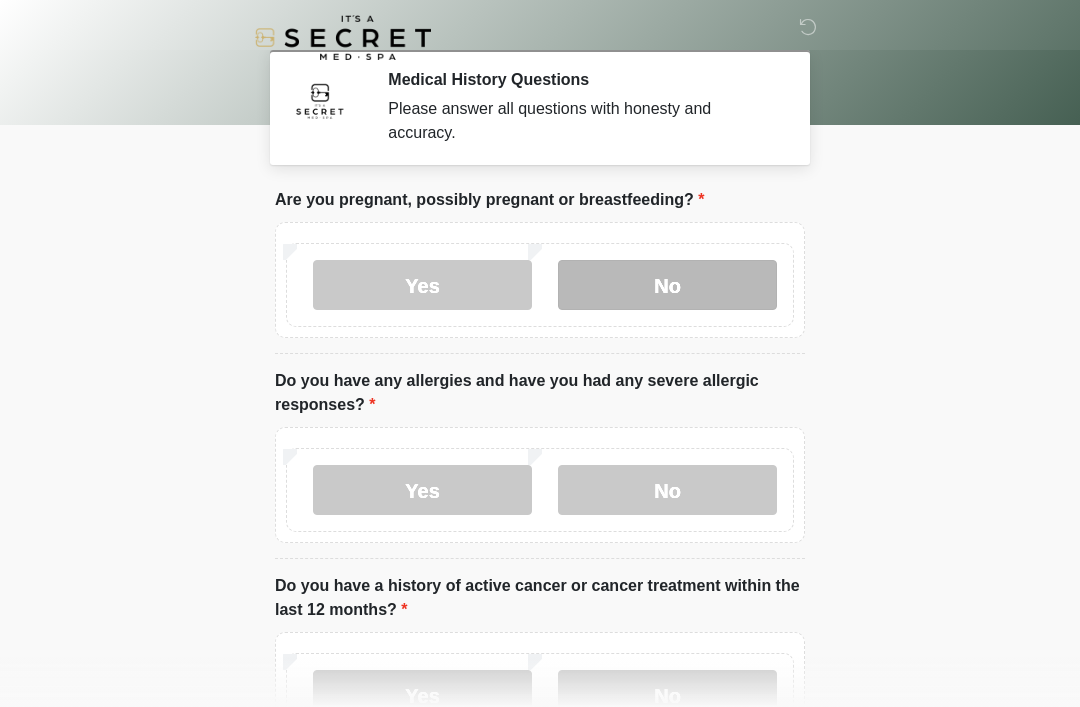 click on "No" at bounding box center [667, 285] 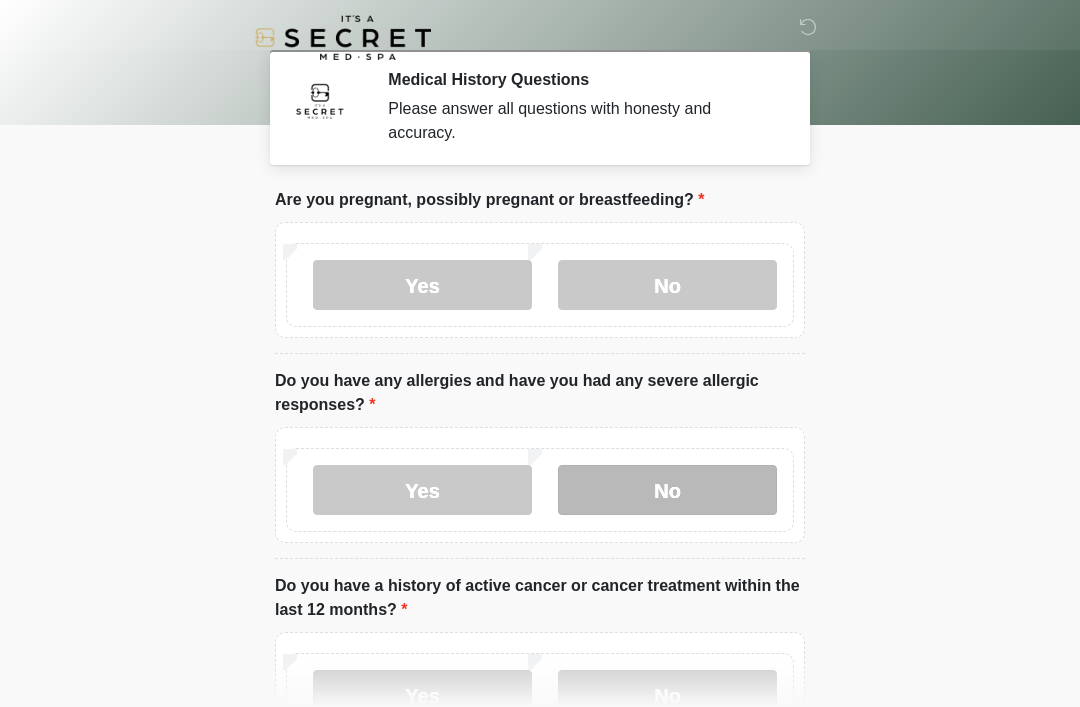 click on "No" at bounding box center [667, 490] 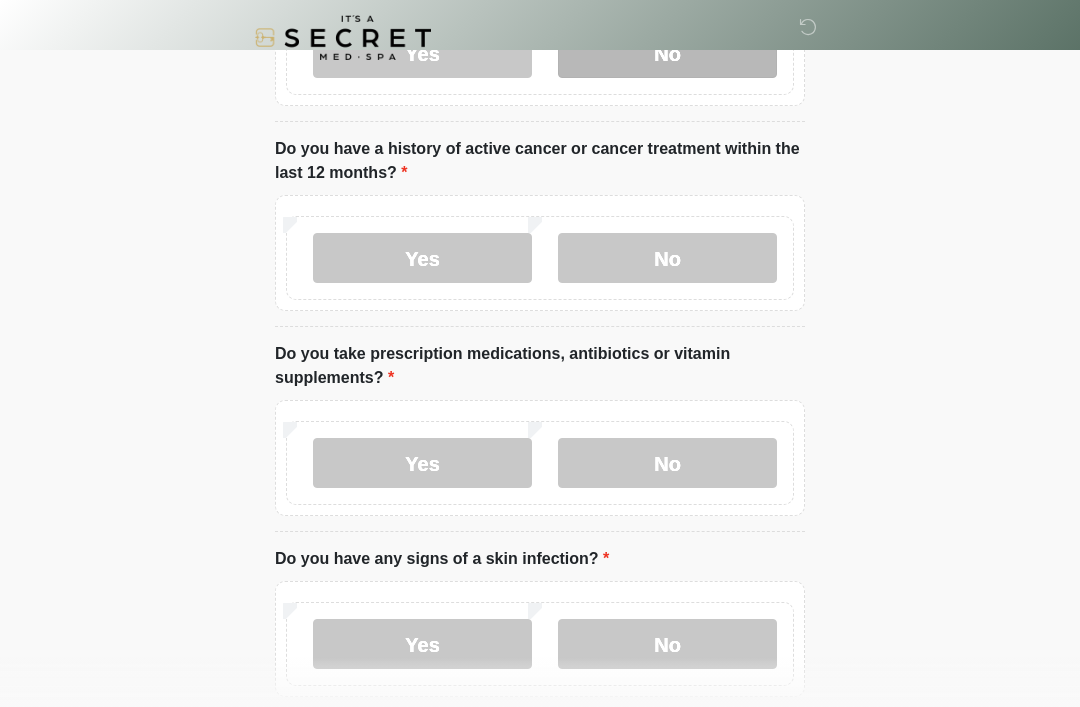 scroll, scrollTop: 407, scrollLeft: 0, axis: vertical 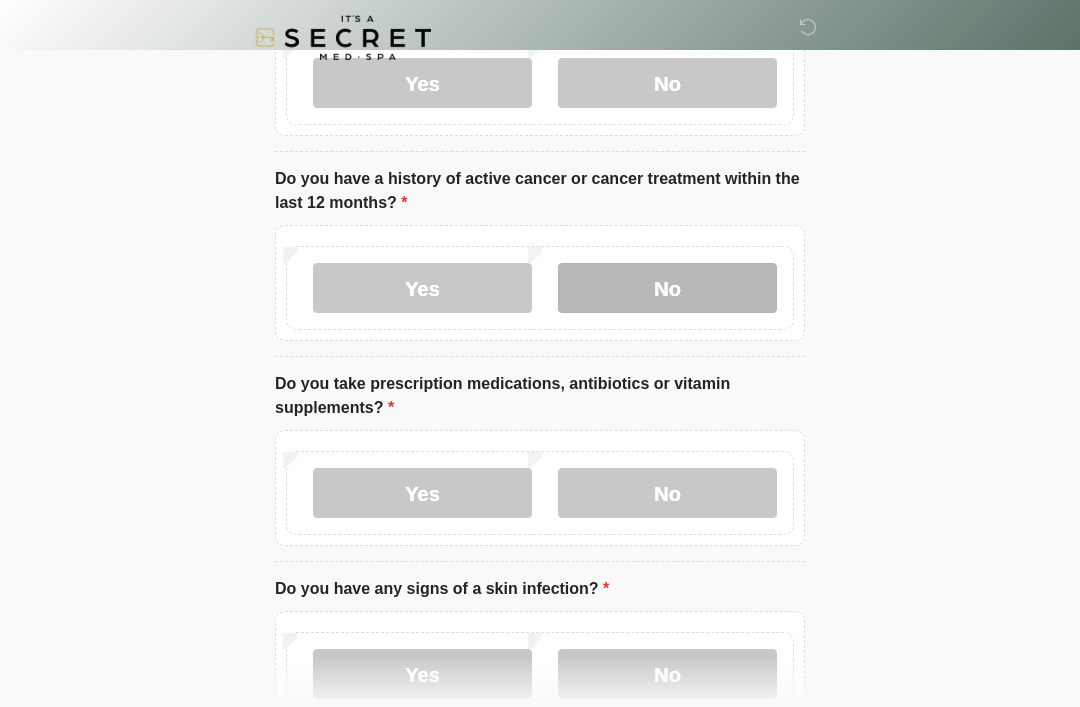 click on "No" at bounding box center (667, 288) 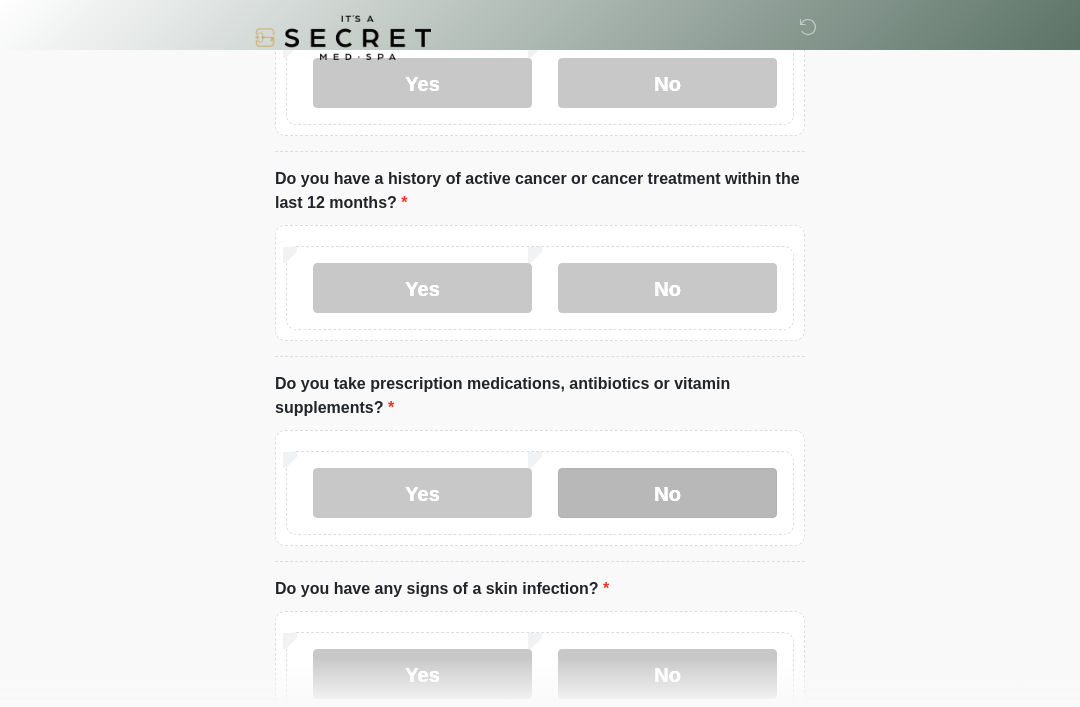 click on "No" at bounding box center [667, 493] 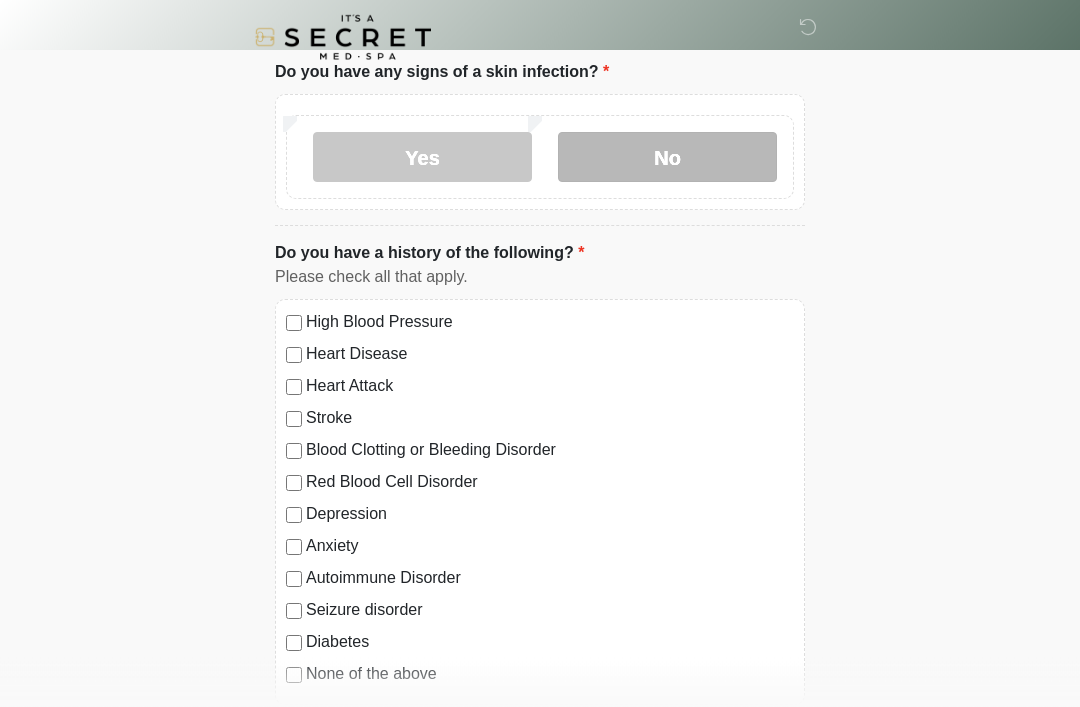 click on "No" at bounding box center [667, 158] 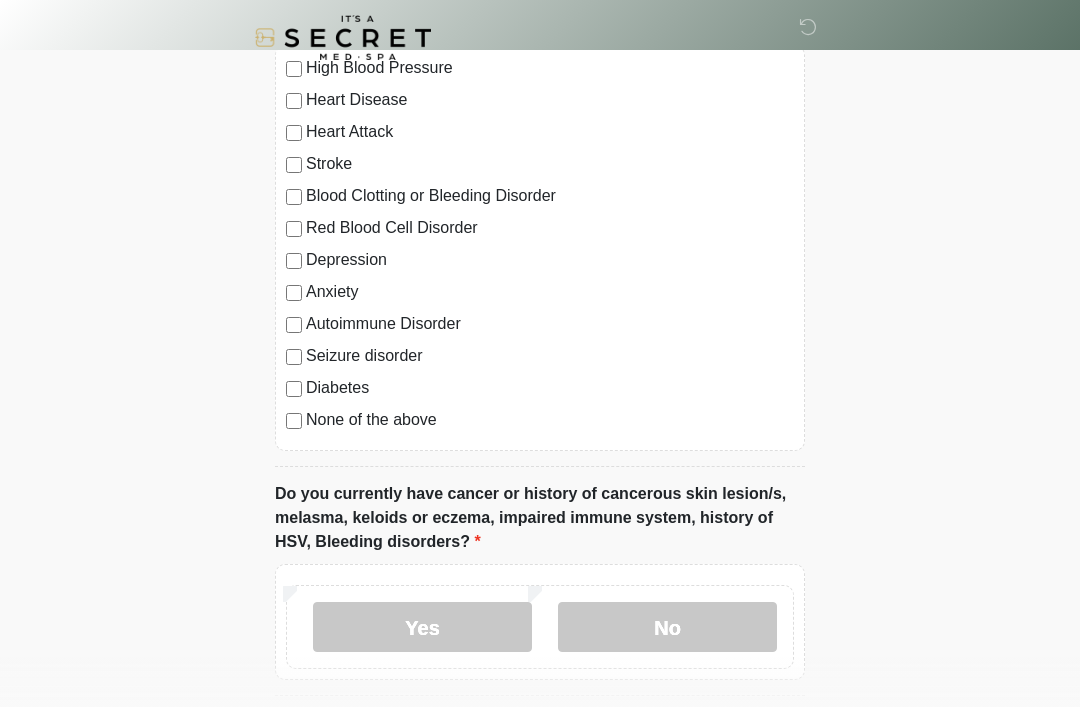 scroll, scrollTop: 1371, scrollLeft: 0, axis: vertical 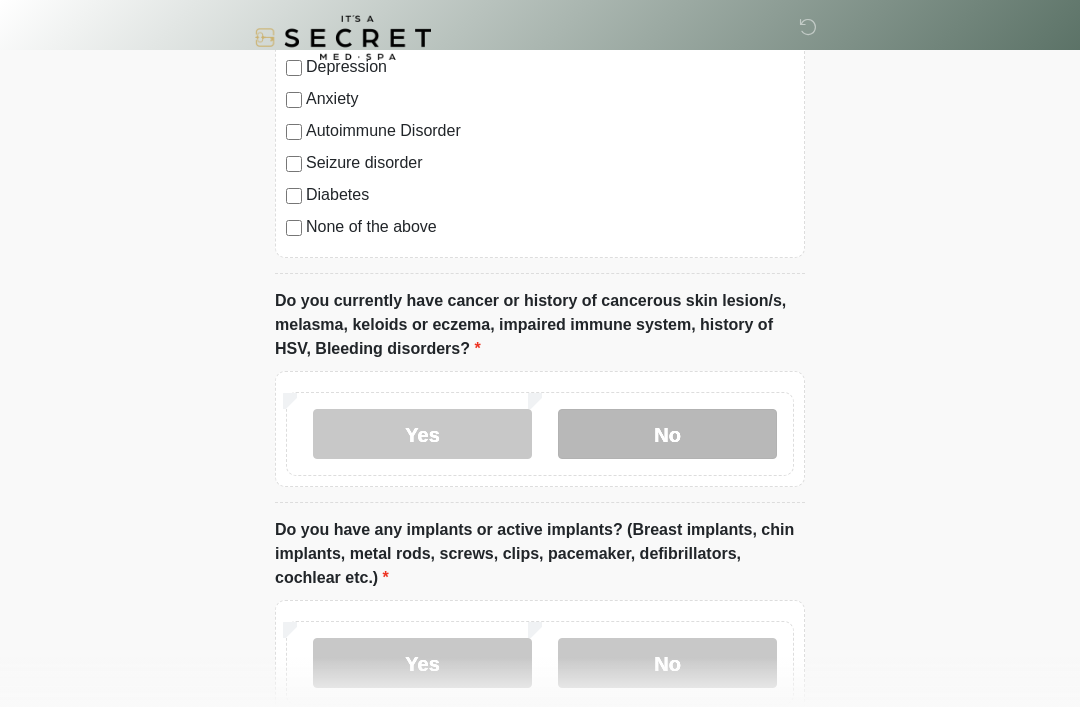 click on "No" at bounding box center [667, 434] 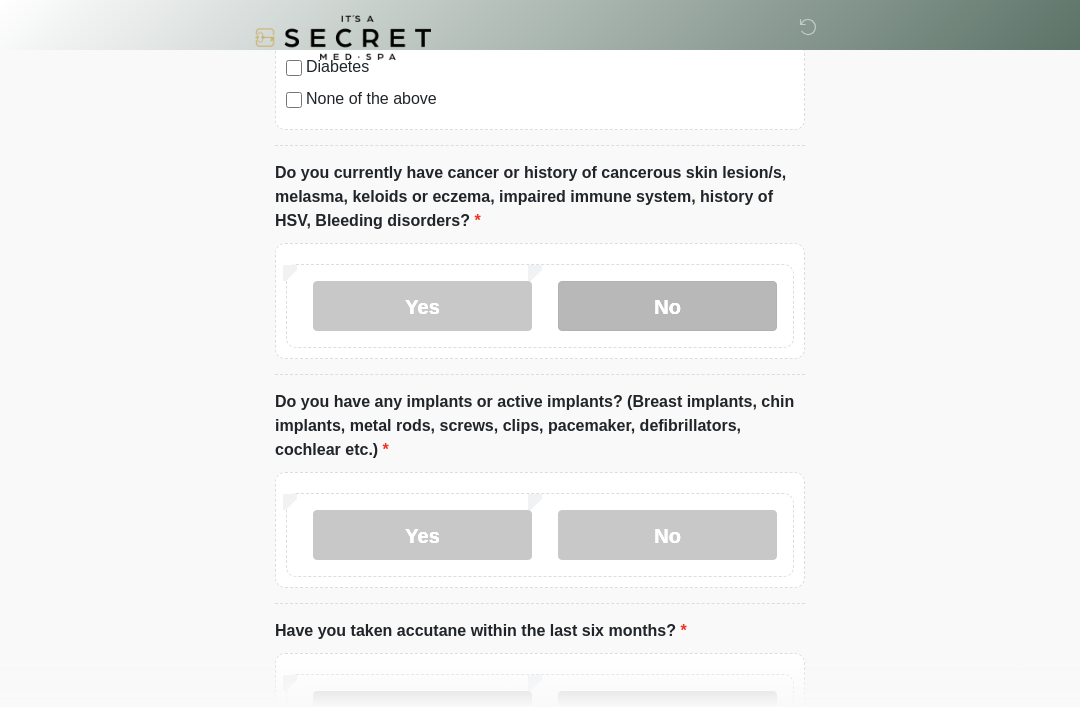 scroll, scrollTop: 1671, scrollLeft: 0, axis: vertical 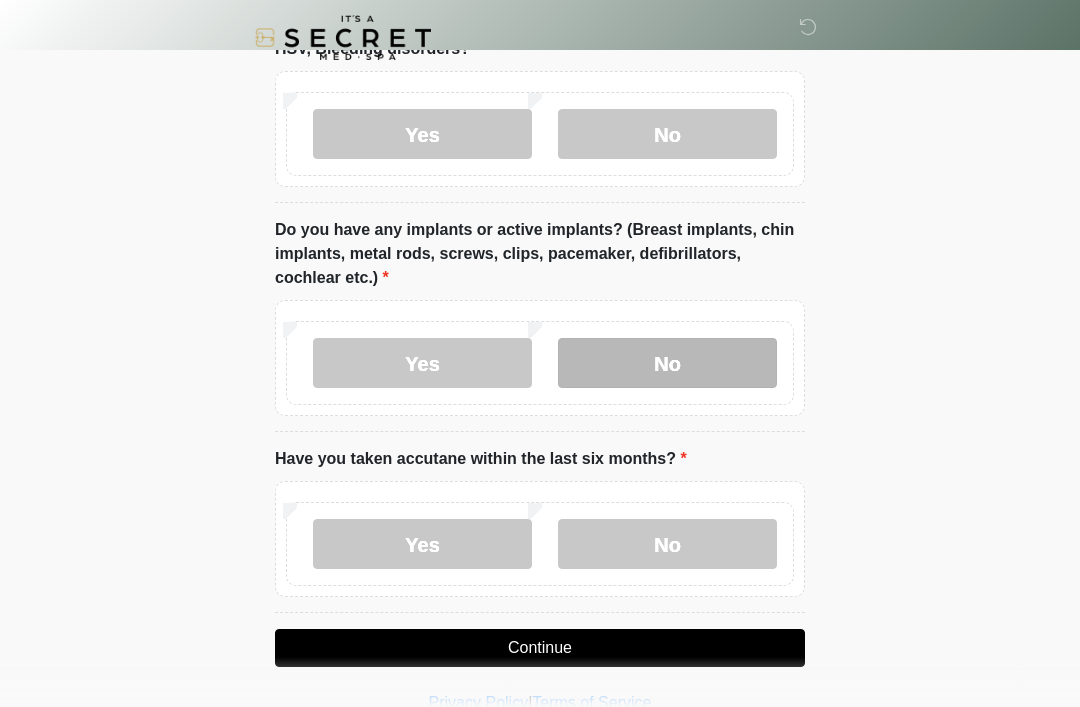 click on "No" at bounding box center [667, 363] 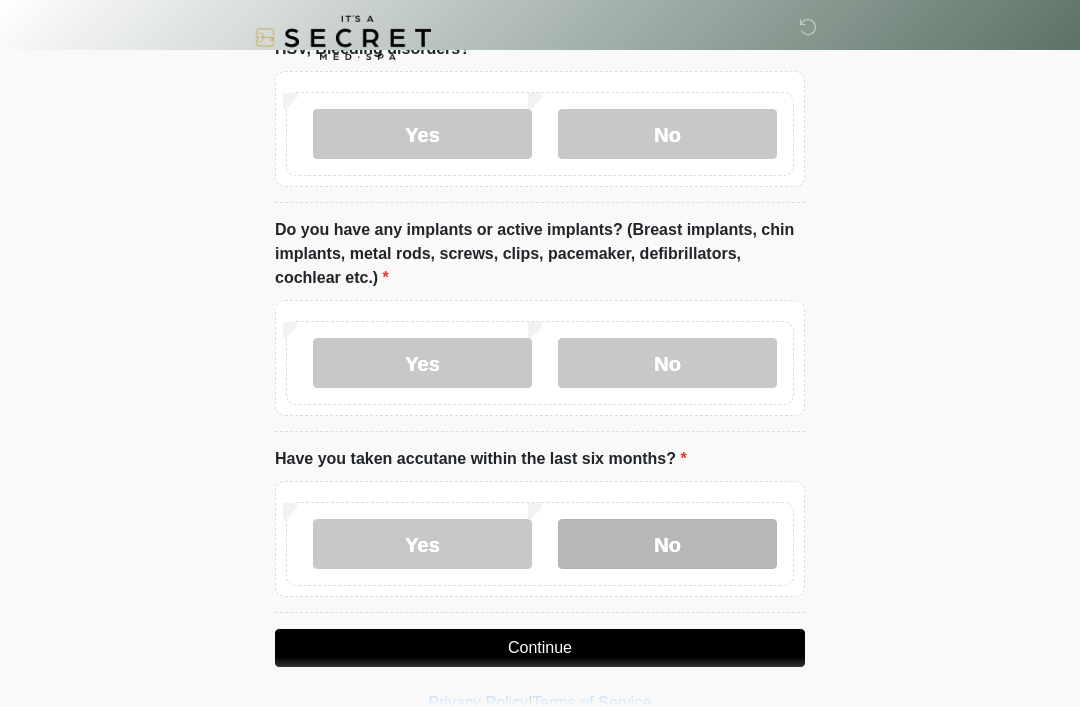 click on "No" at bounding box center [667, 544] 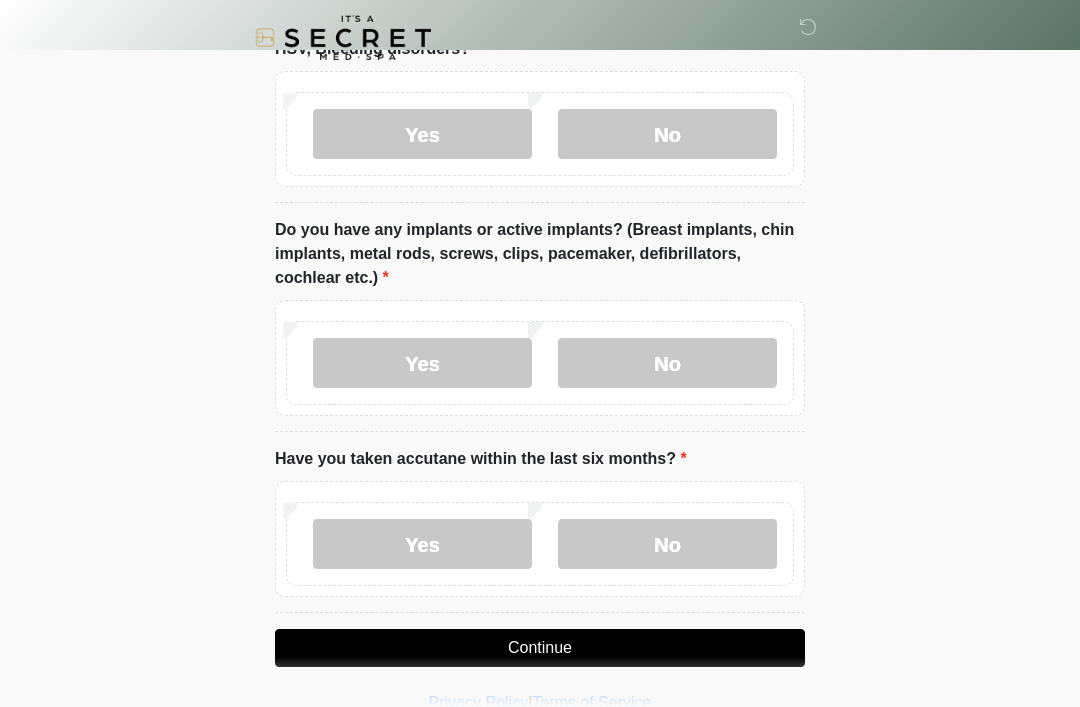click on "Continue" at bounding box center [540, 648] 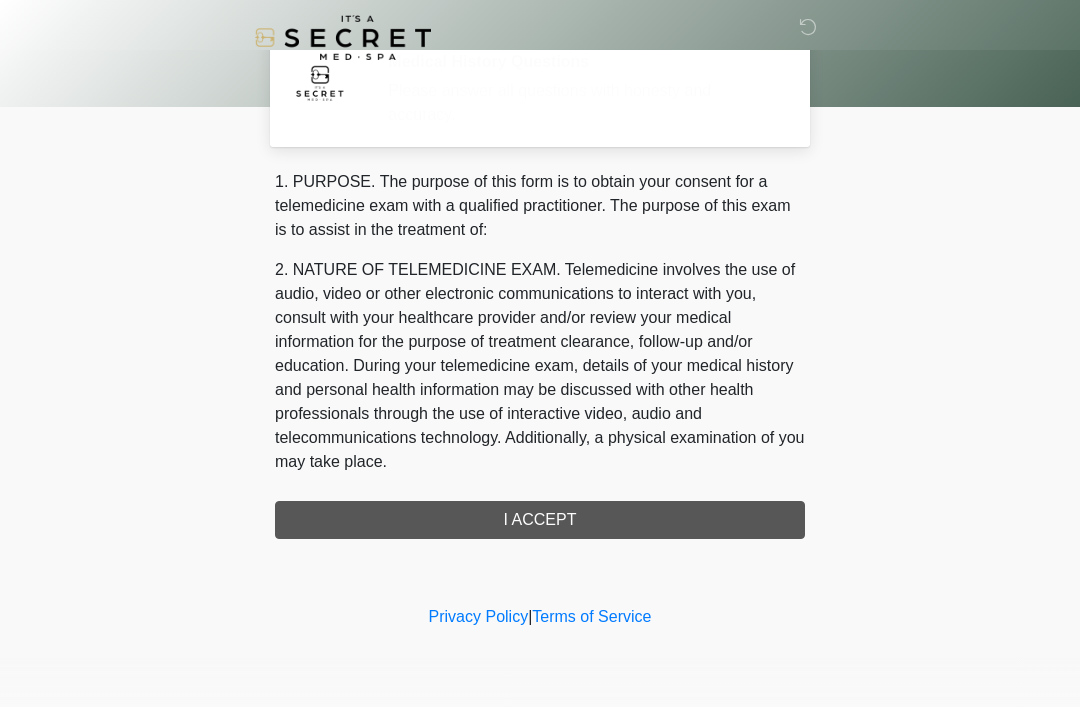 scroll, scrollTop: 0, scrollLeft: 0, axis: both 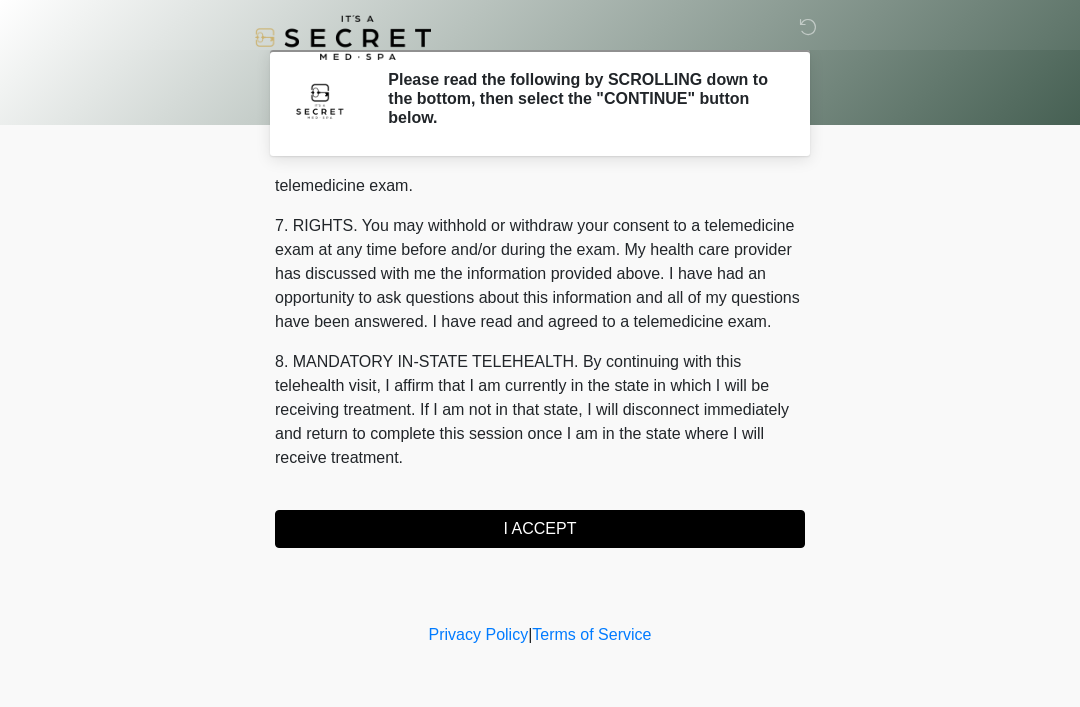 click on "I ACCEPT" at bounding box center [540, 529] 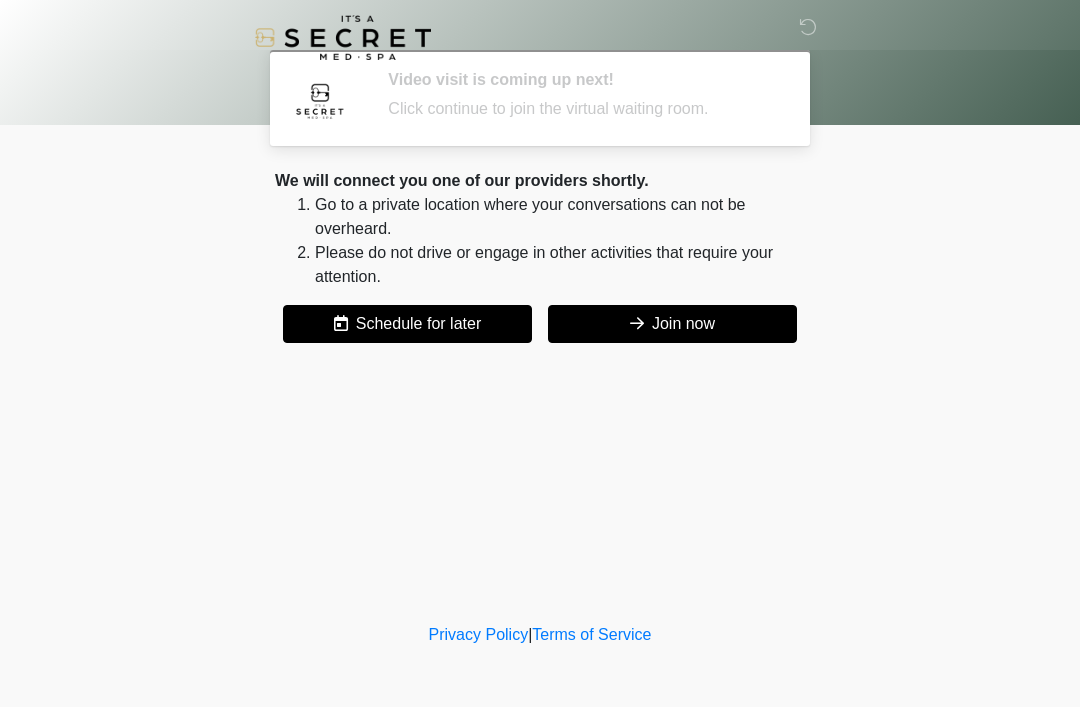 click on "Join now" at bounding box center [672, 324] 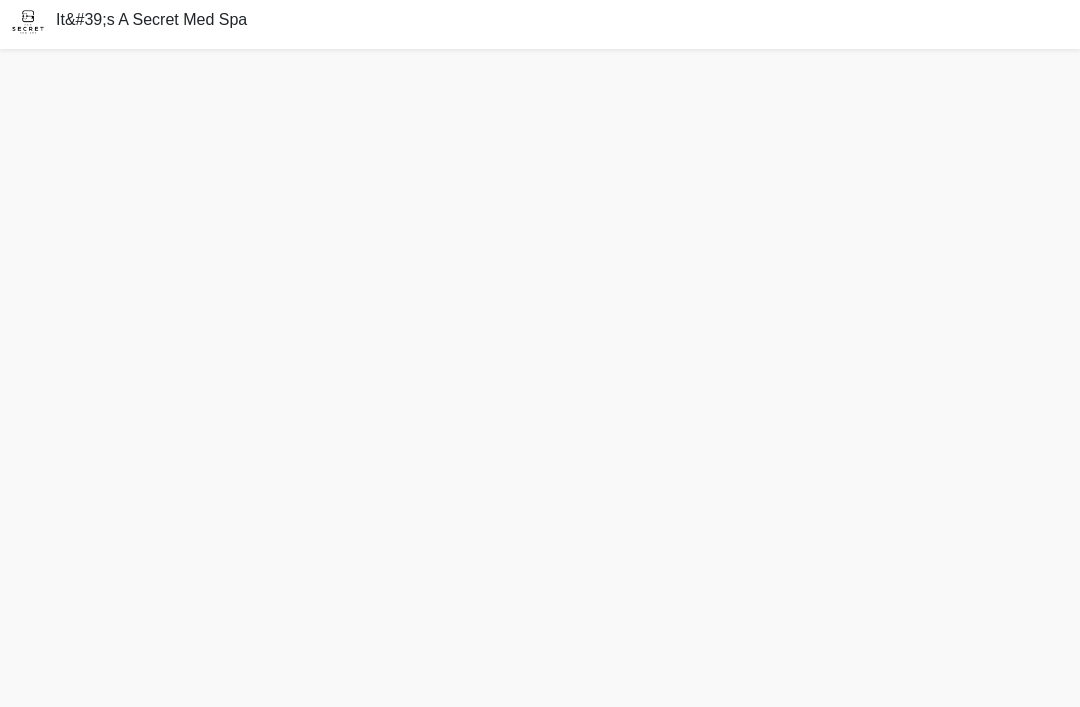 scroll, scrollTop: 70, scrollLeft: 0, axis: vertical 